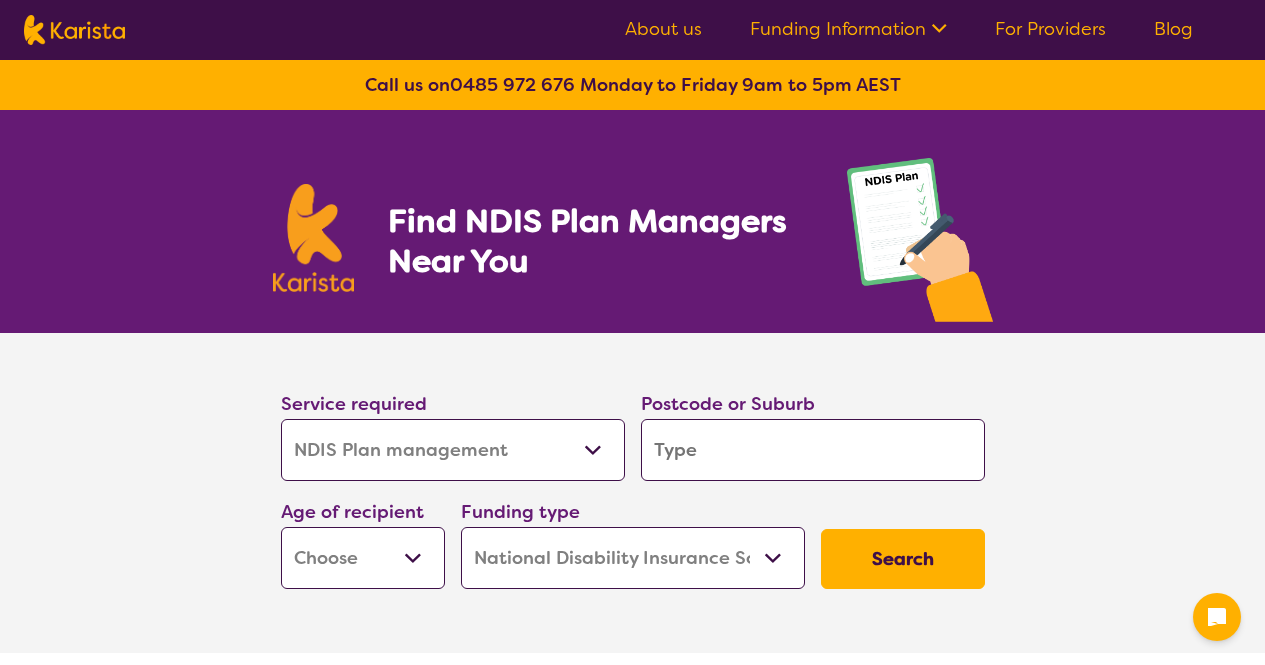 select on "NDIS Plan management" 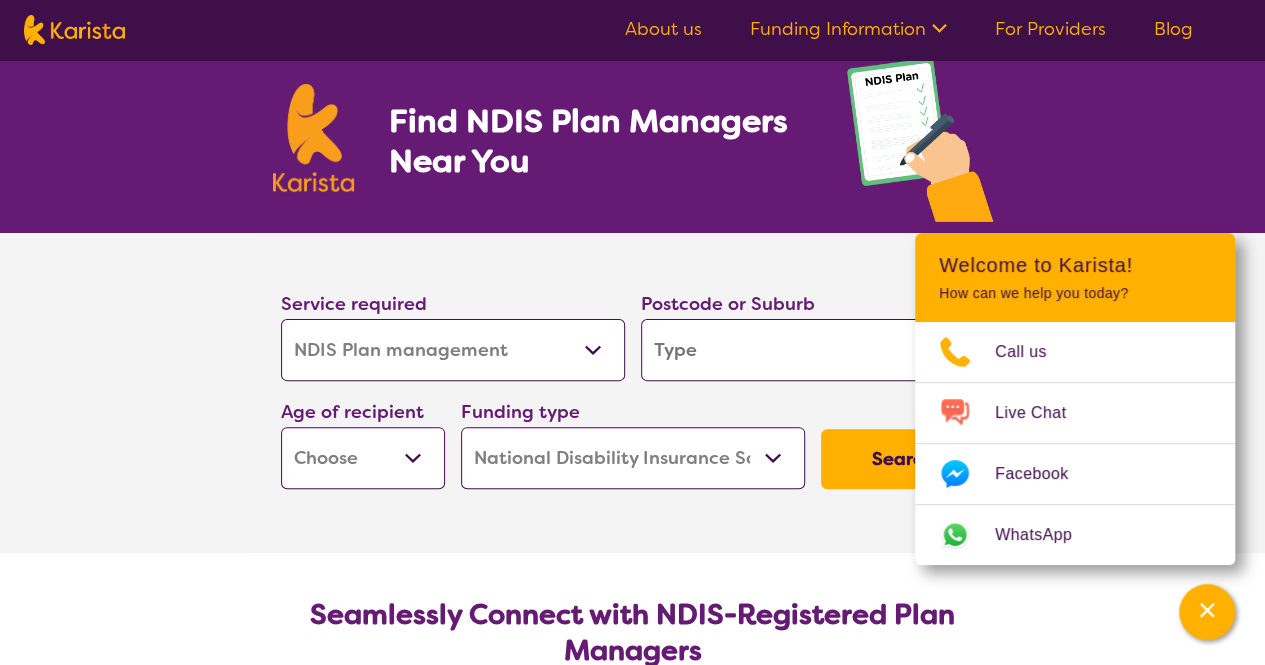 type on "4" 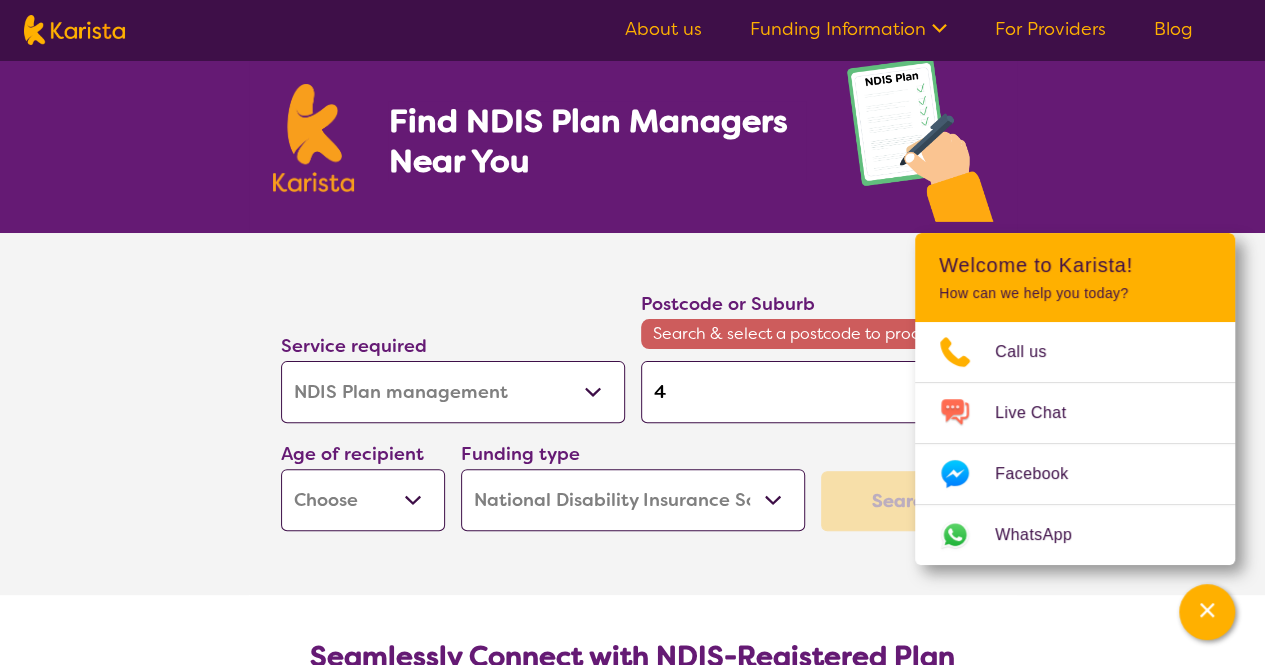 type on "45" 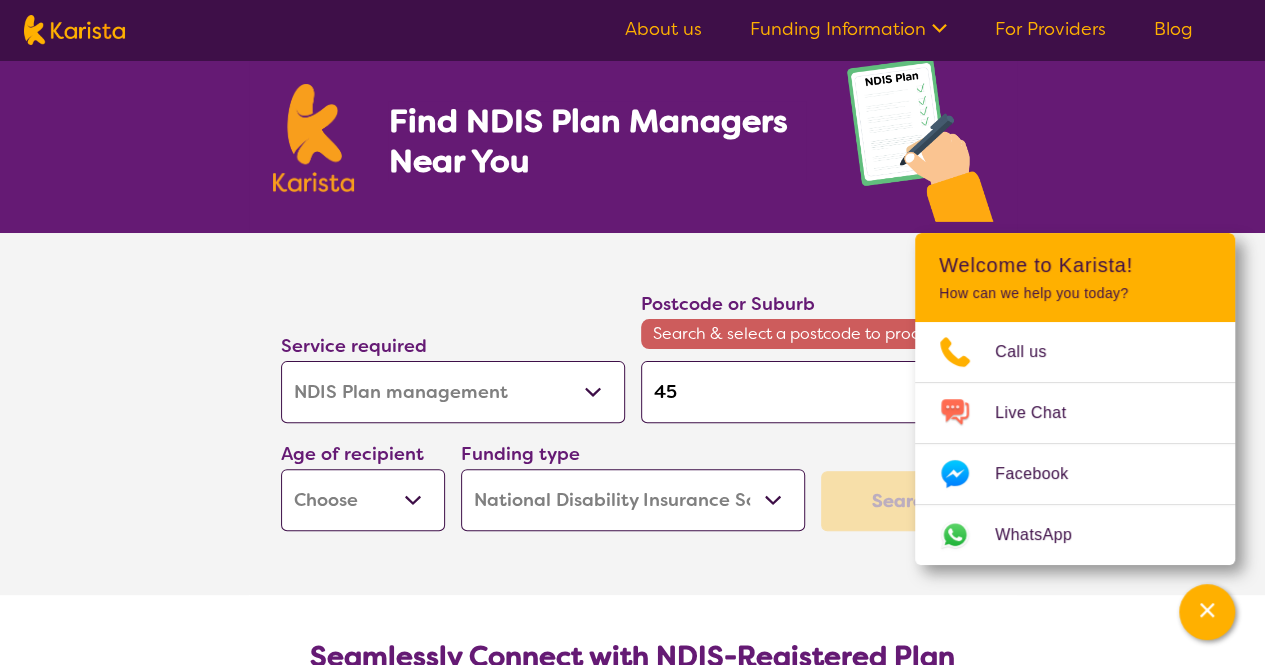 type on "450" 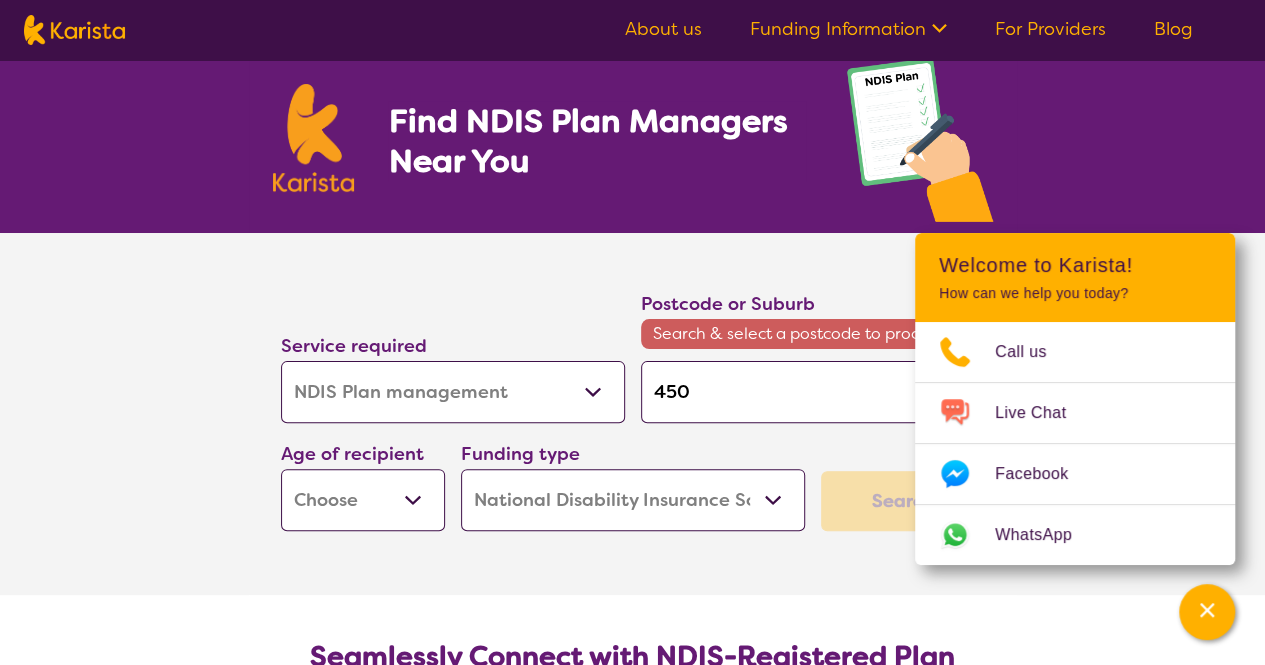 type on "[POSTCODE]" 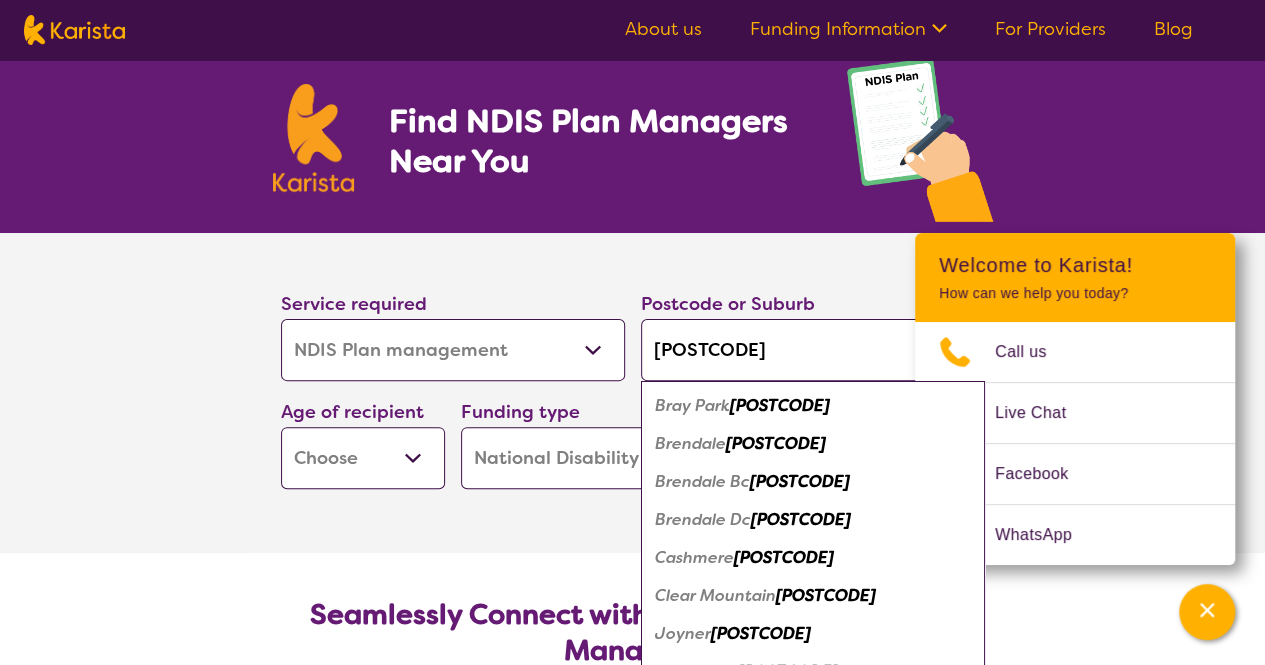 type on "[POSTCODE]" 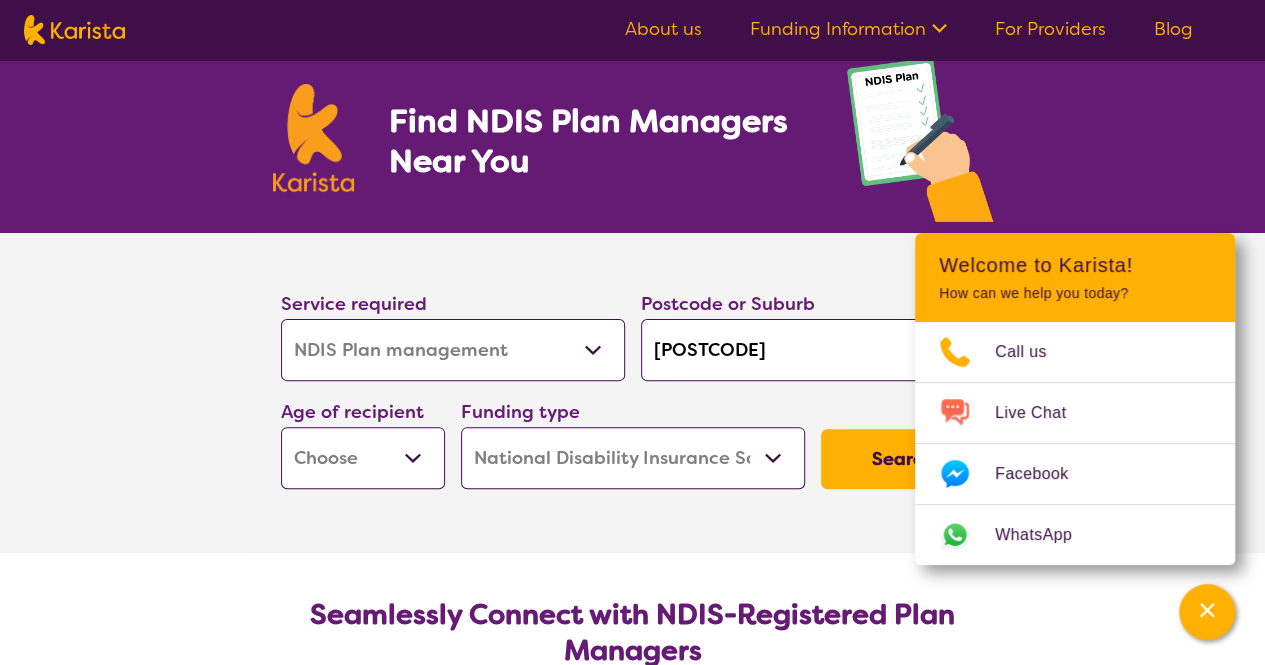 click on "Funding type Home Care Package (HCP) National Disability Insurance Scheme (NDIS) I don't know" at bounding box center [633, 443] 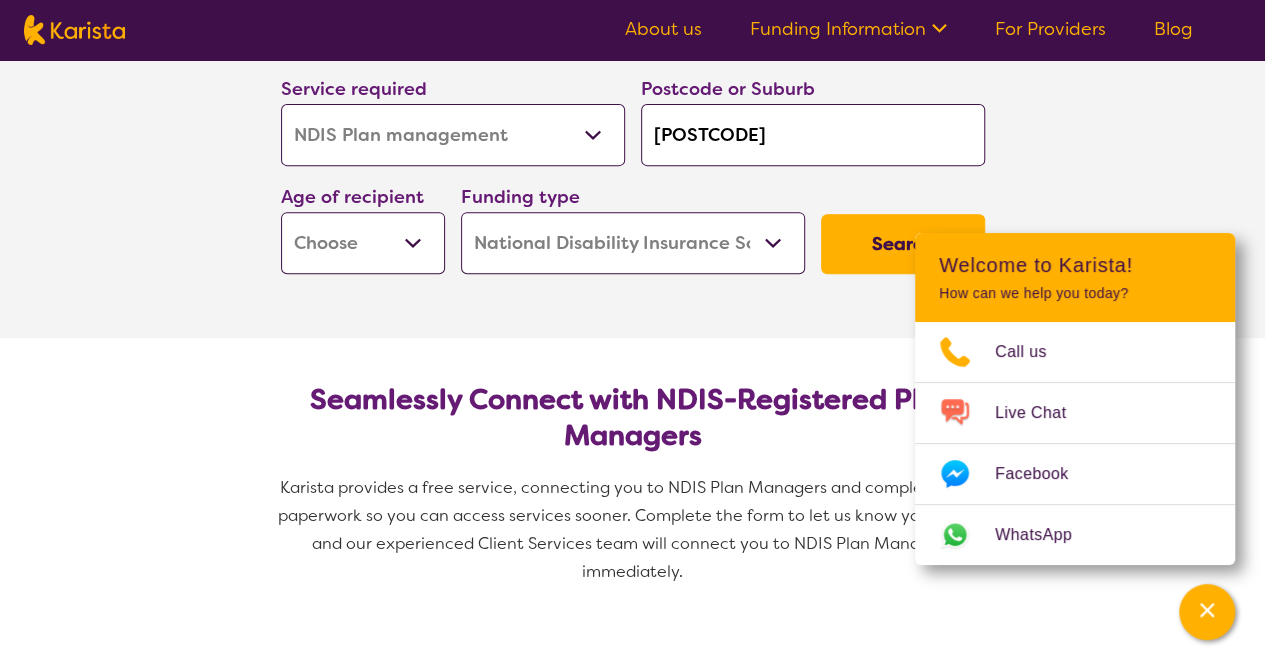 scroll, scrollTop: 324, scrollLeft: 0, axis: vertical 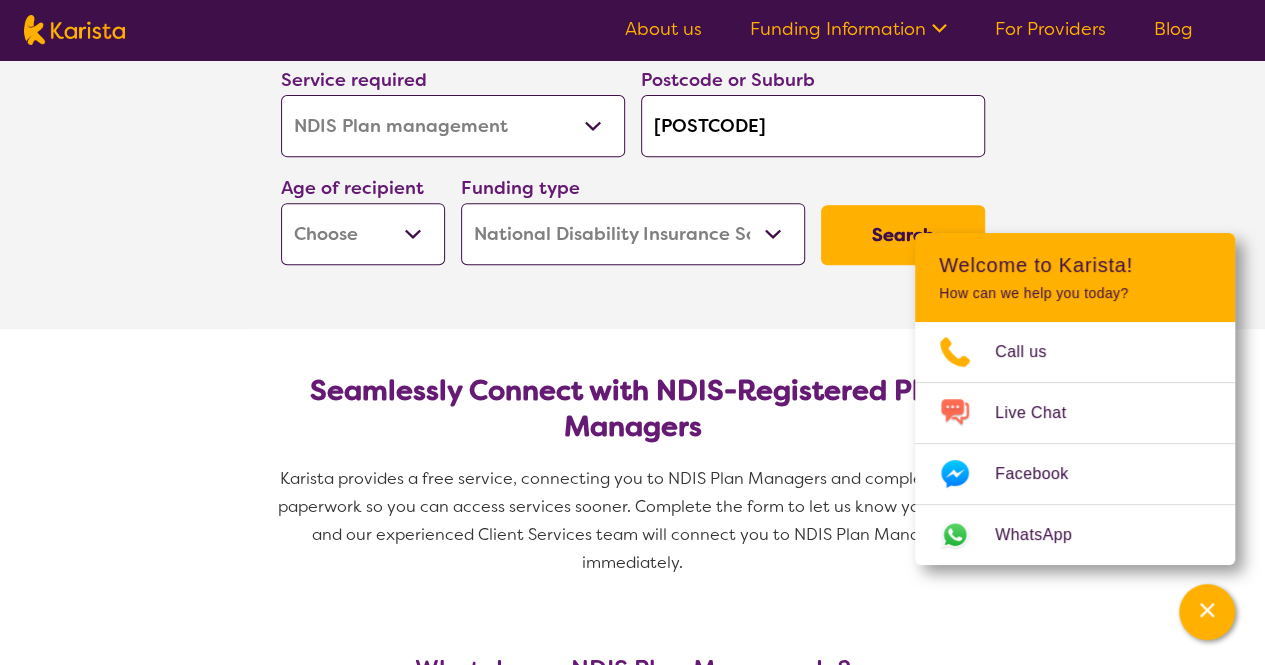 click on "Early Childhood - 0 to 9 Child - 10 to 11 Adolescent - 12 to 17 Adult - 18 to 64 Aged - 65+" at bounding box center (363, 234) 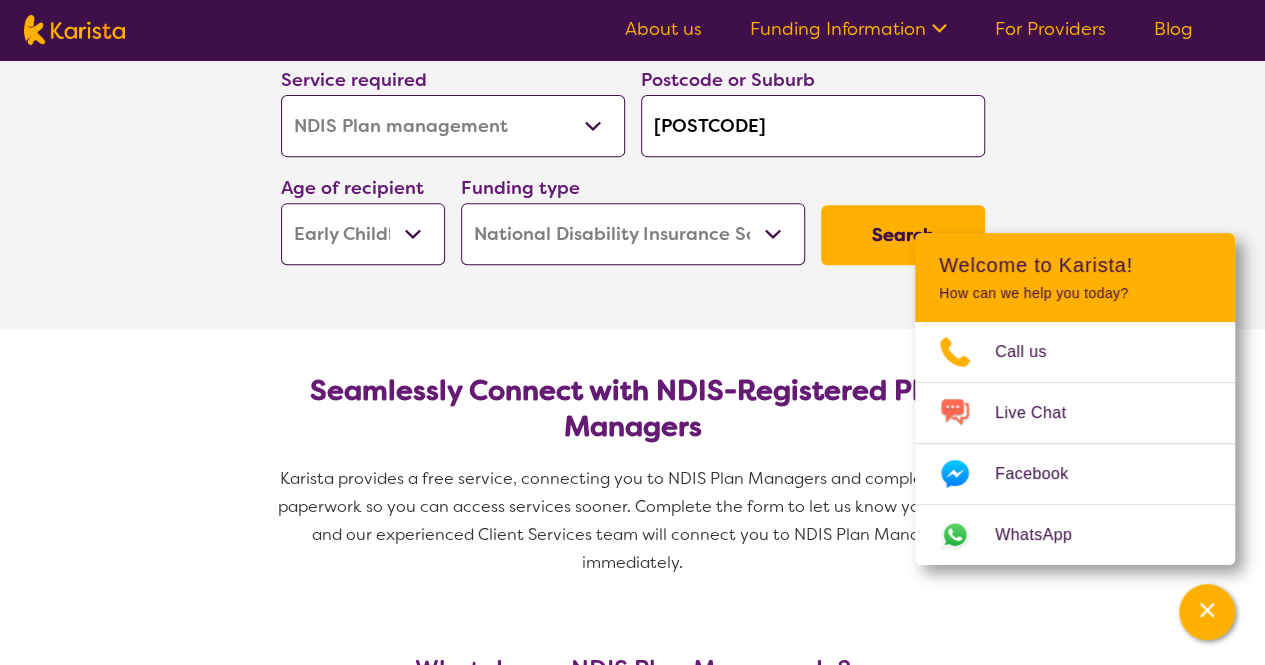 click on "Early Childhood - 0 to 9 Child - 10 to 11 Adolescent - 12 to 17 Adult - 18 to 64 Aged - 65+" at bounding box center [363, 234] 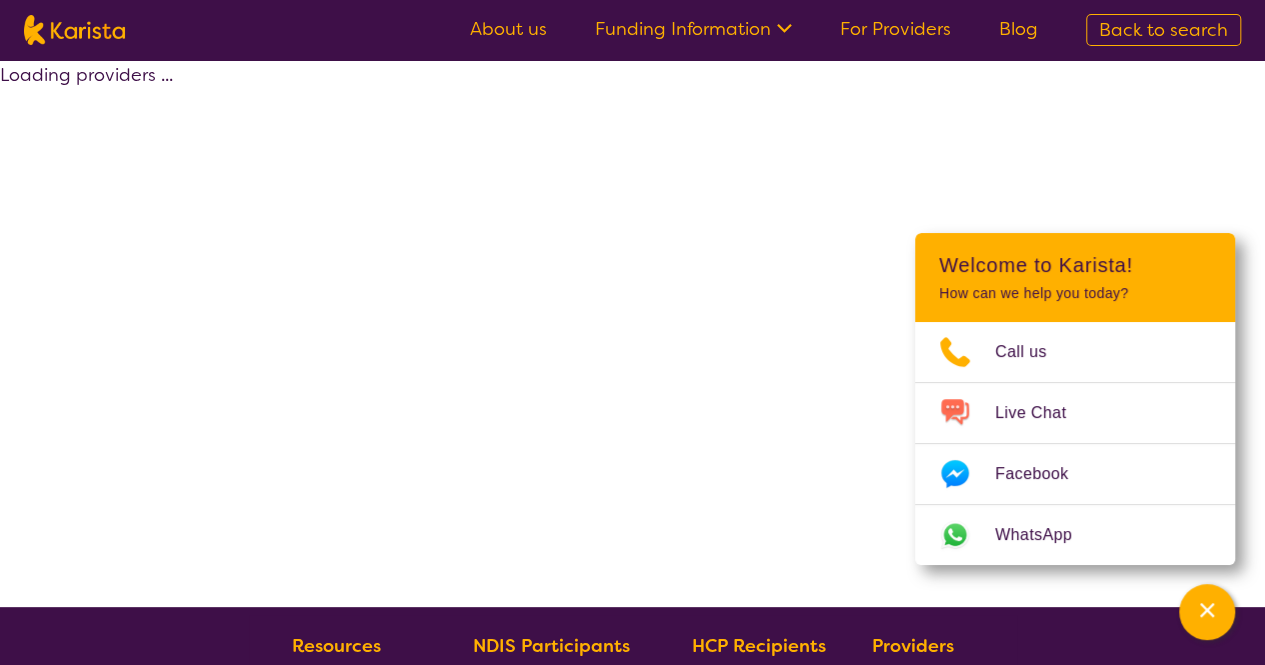 select on "by_score" 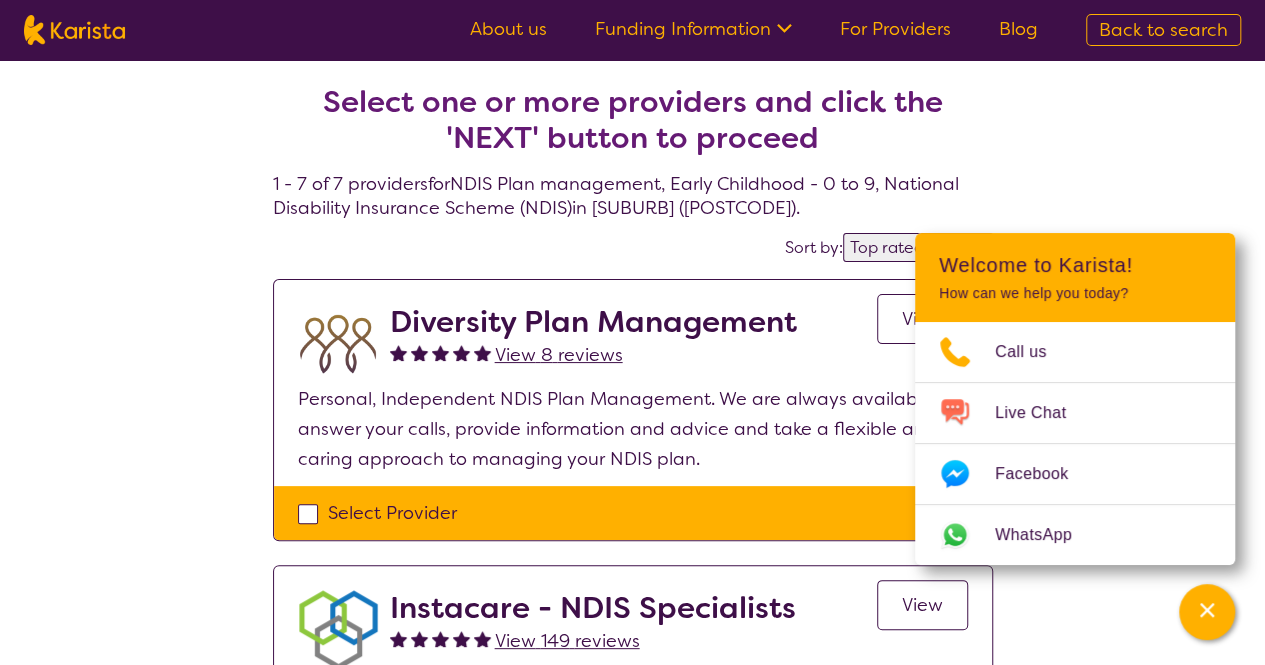 scroll, scrollTop: 100, scrollLeft: 0, axis: vertical 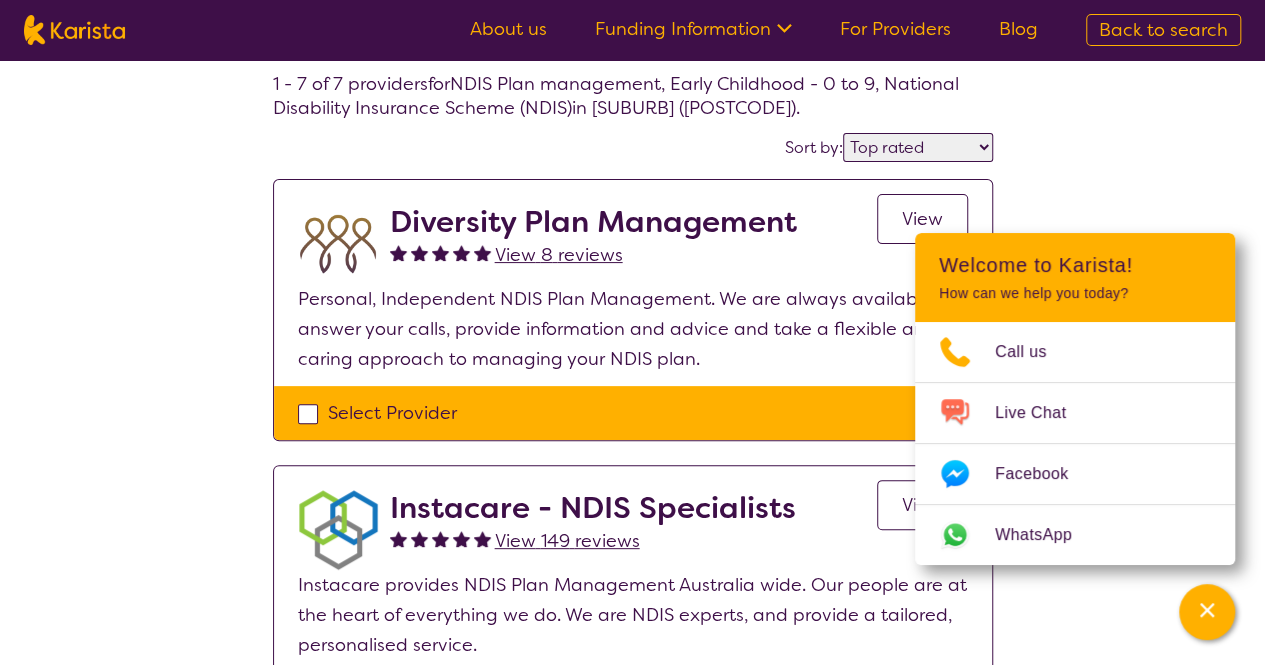 click on "View" at bounding box center (922, 219) 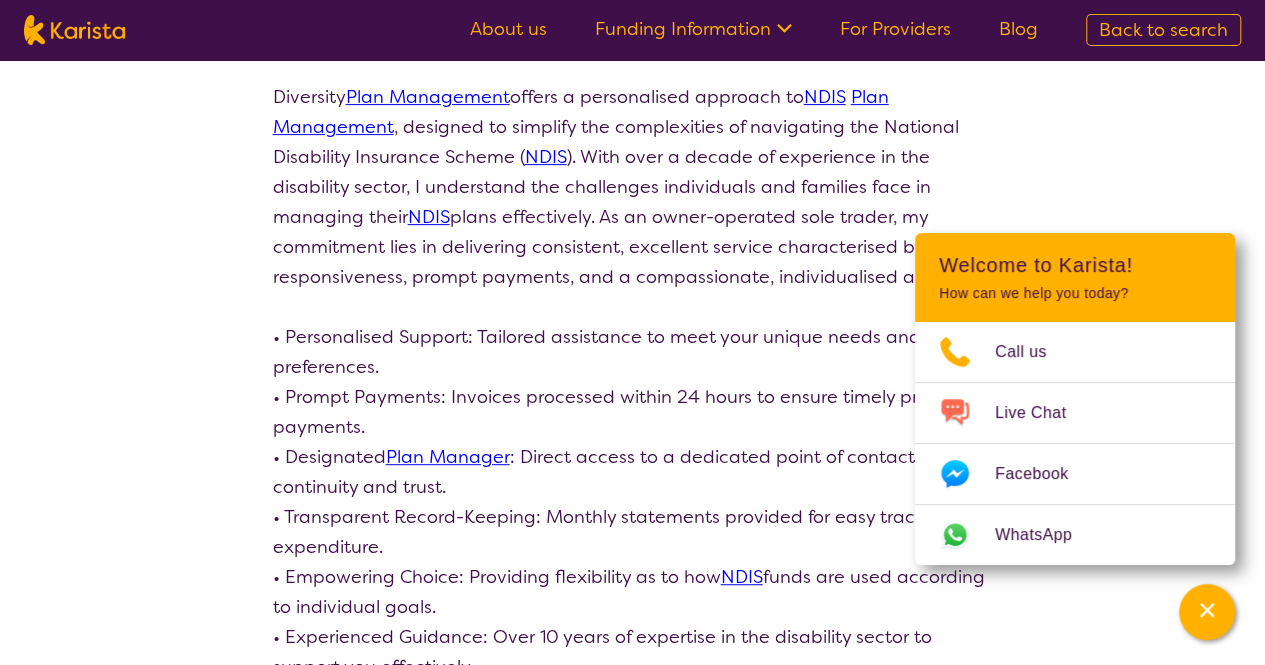 scroll, scrollTop: 0, scrollLeft: 0, axis: both 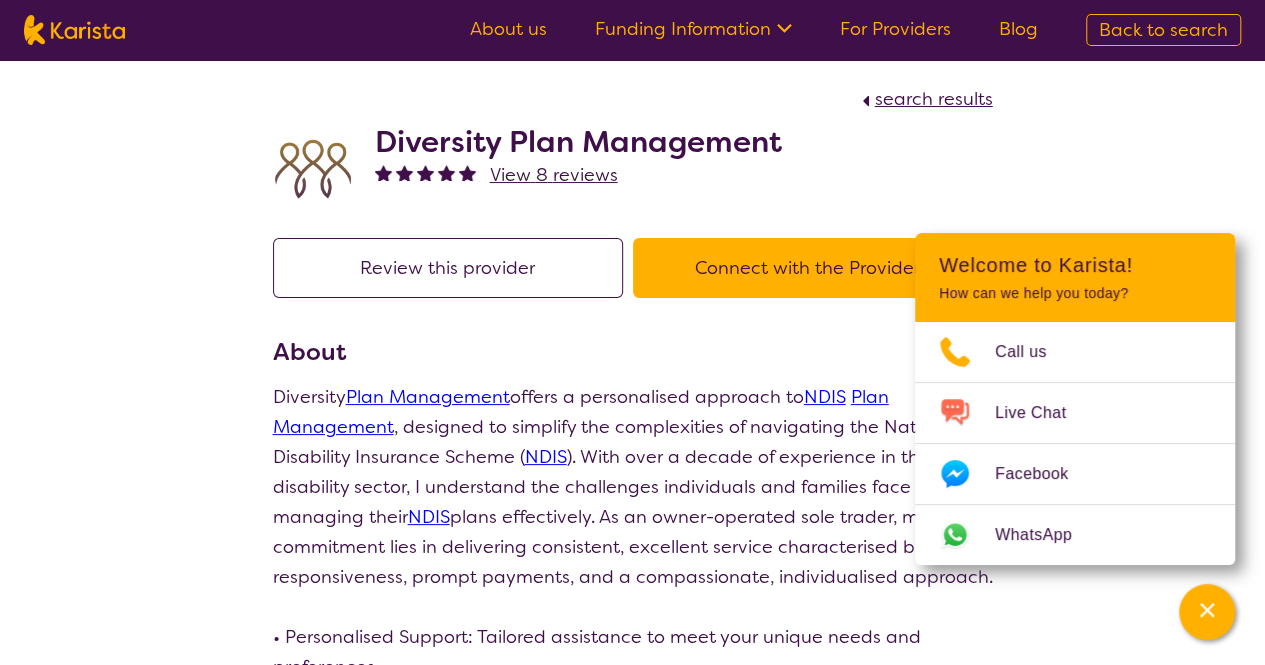 click on "About" at bounding box center (633, 352) 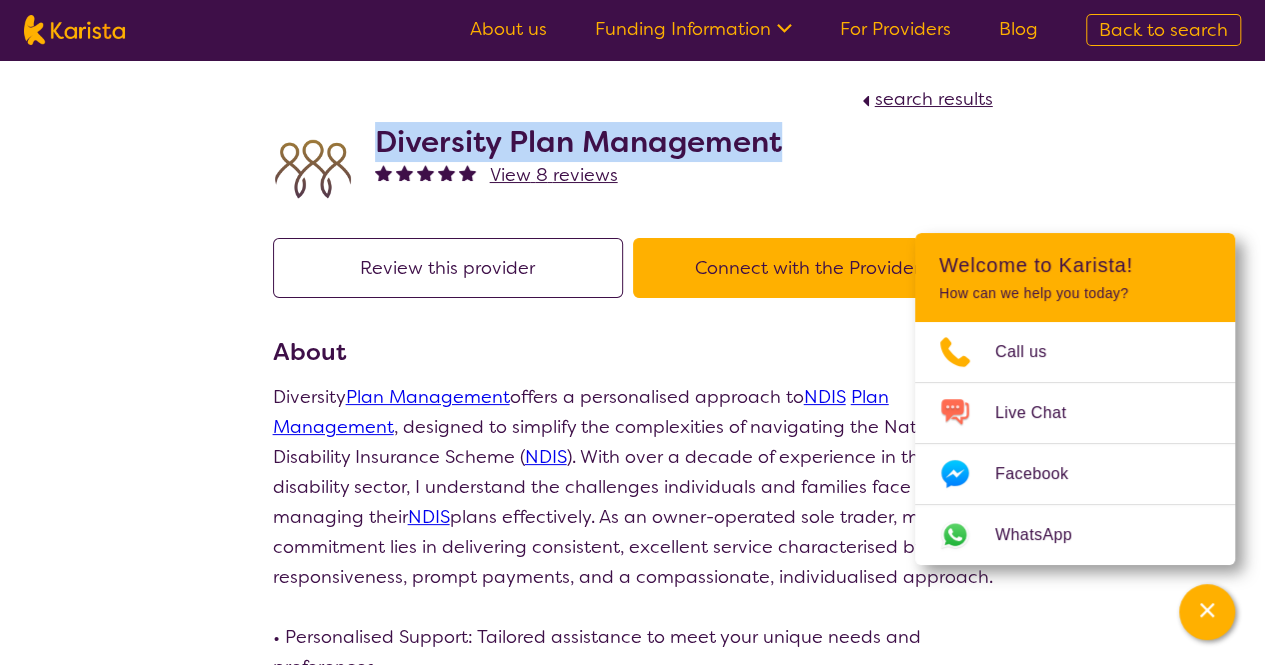 drag, startPoint x: 383, startPoint y: 146, endPoint x: 780, endPoint y: 147, distance: 397.00125 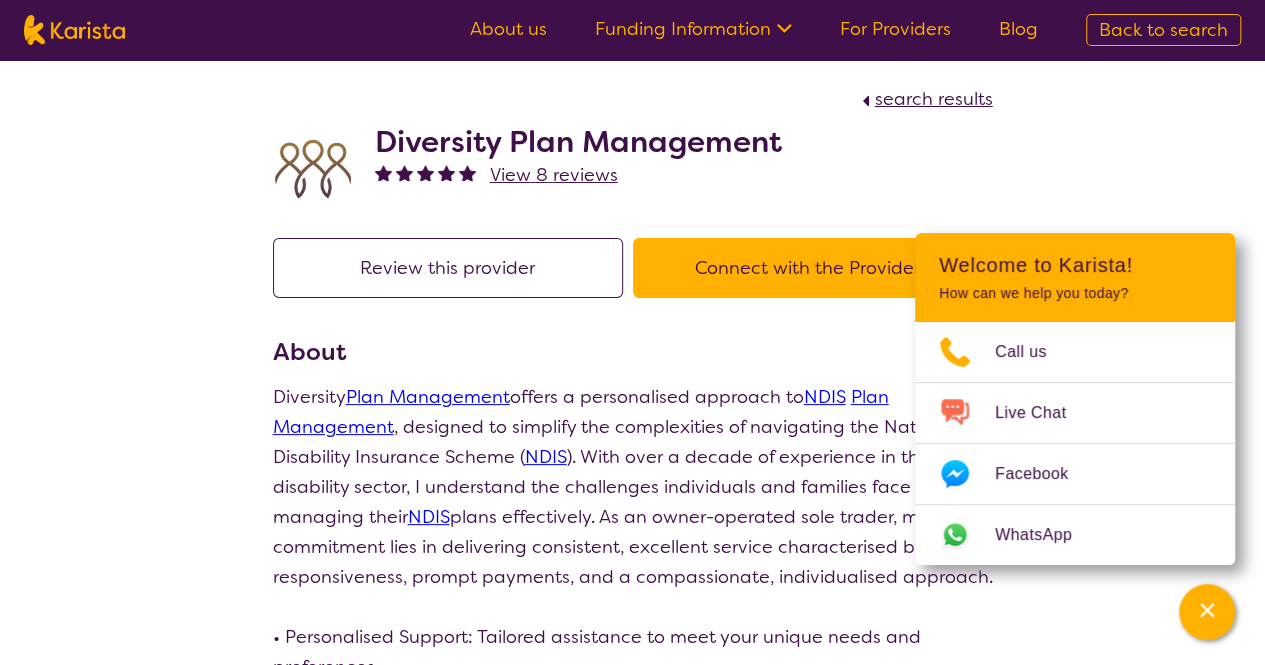 click on "About" at bounding box center (633, 352) 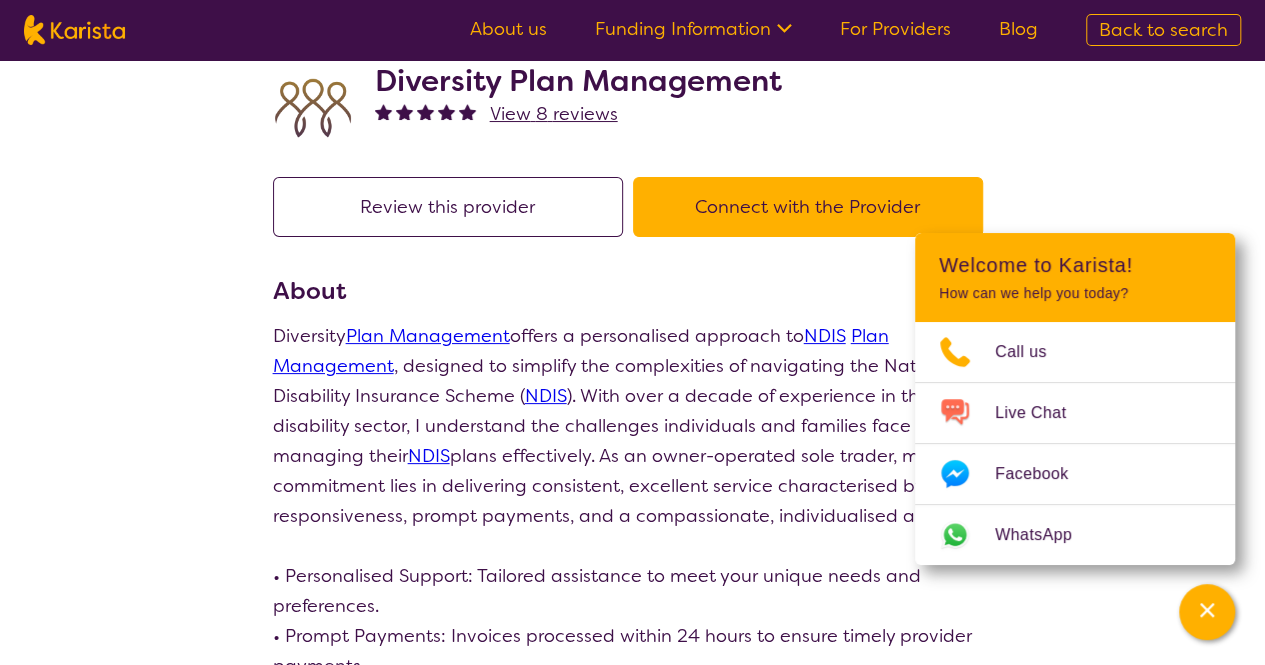 scroll, scrollTop: 0, scrollLeft: 0, axis: both 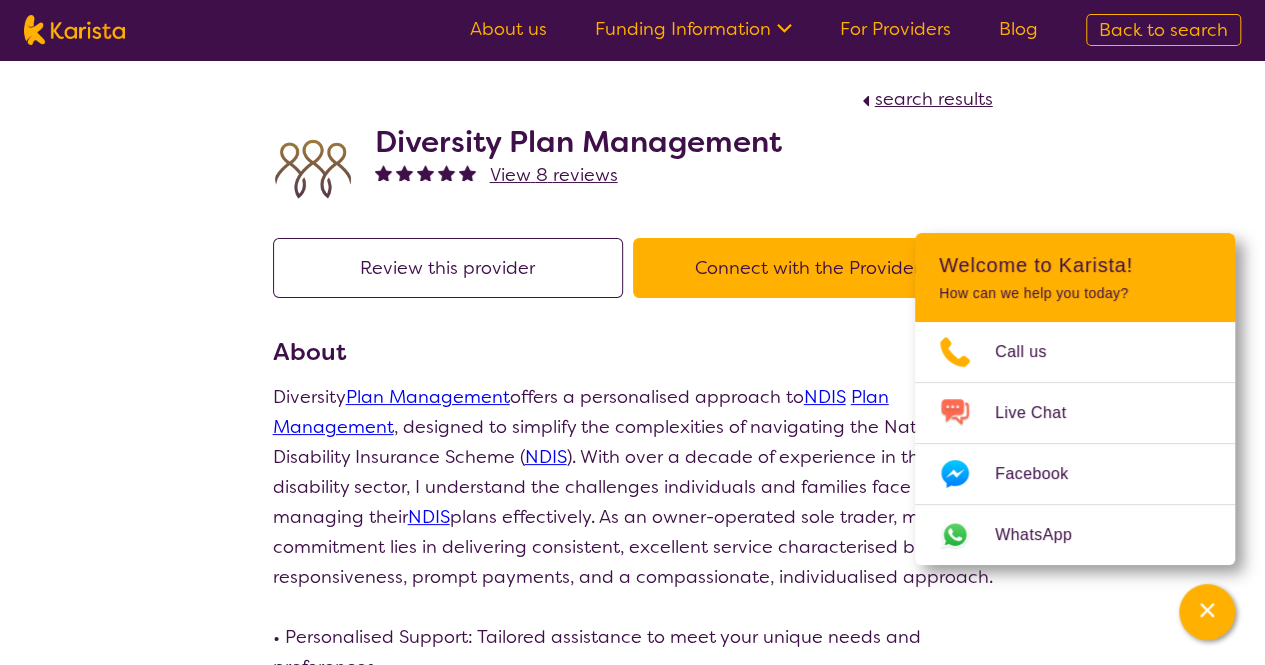 click on "Diversity Plan Management View   8   reviews" at bounding box center (633, 164) 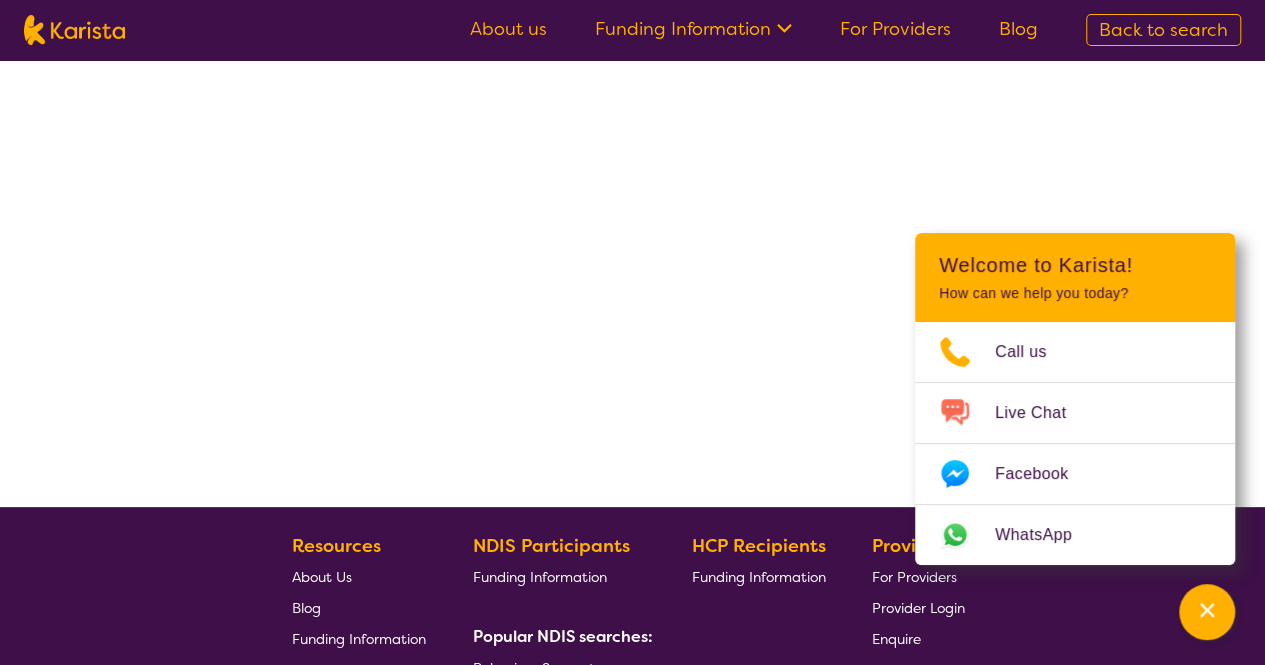 select on "by_score" 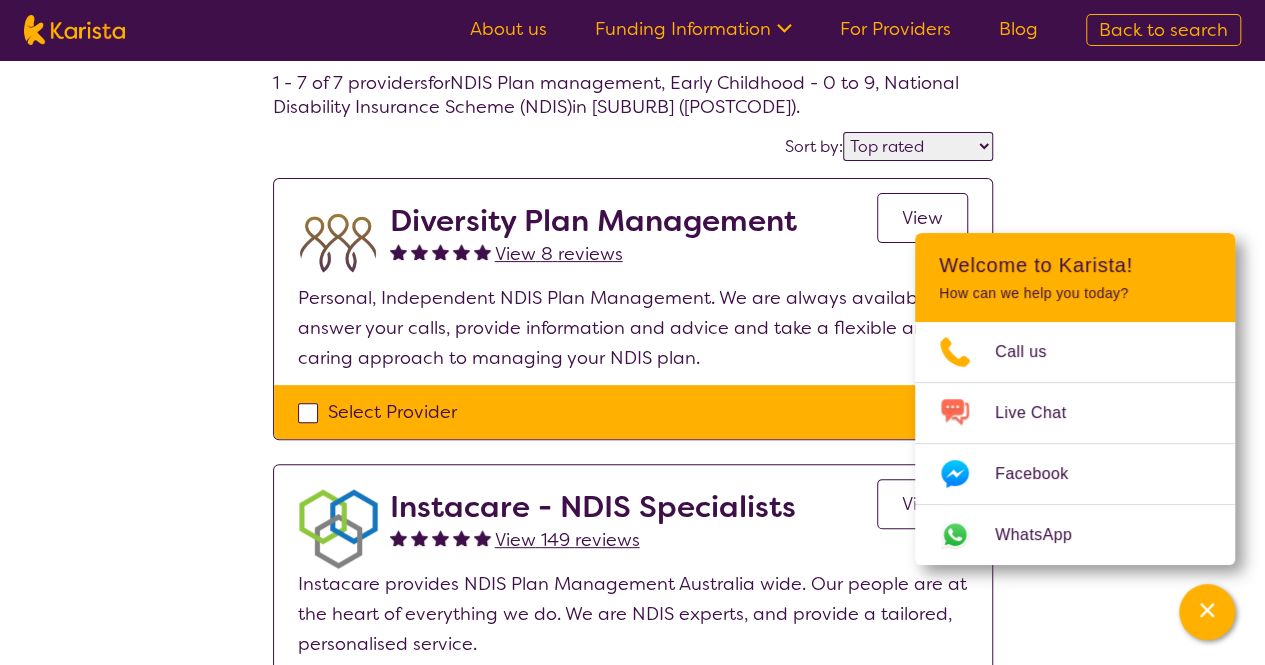scroll, scrollTop: 400, scrollLeft: 0, axis: vertical 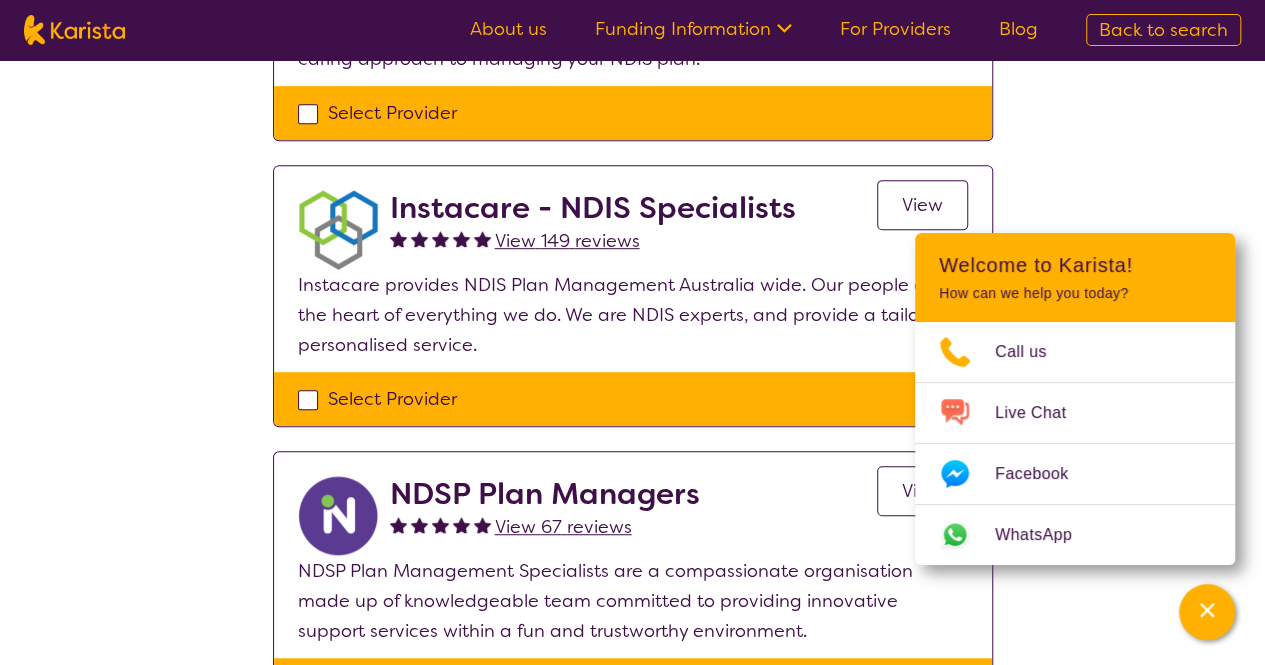 click on "View" at bounding box center (922, 205) 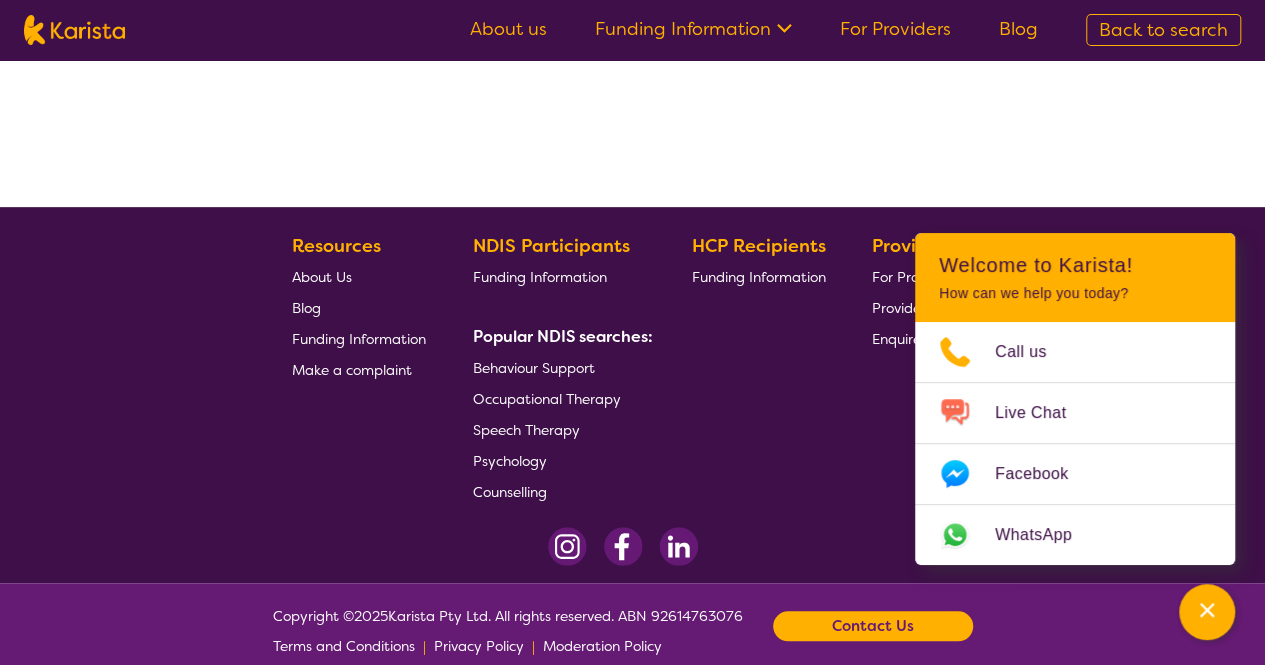 scroll, scrollTop: 0, scrollLeft: 0, axis: both 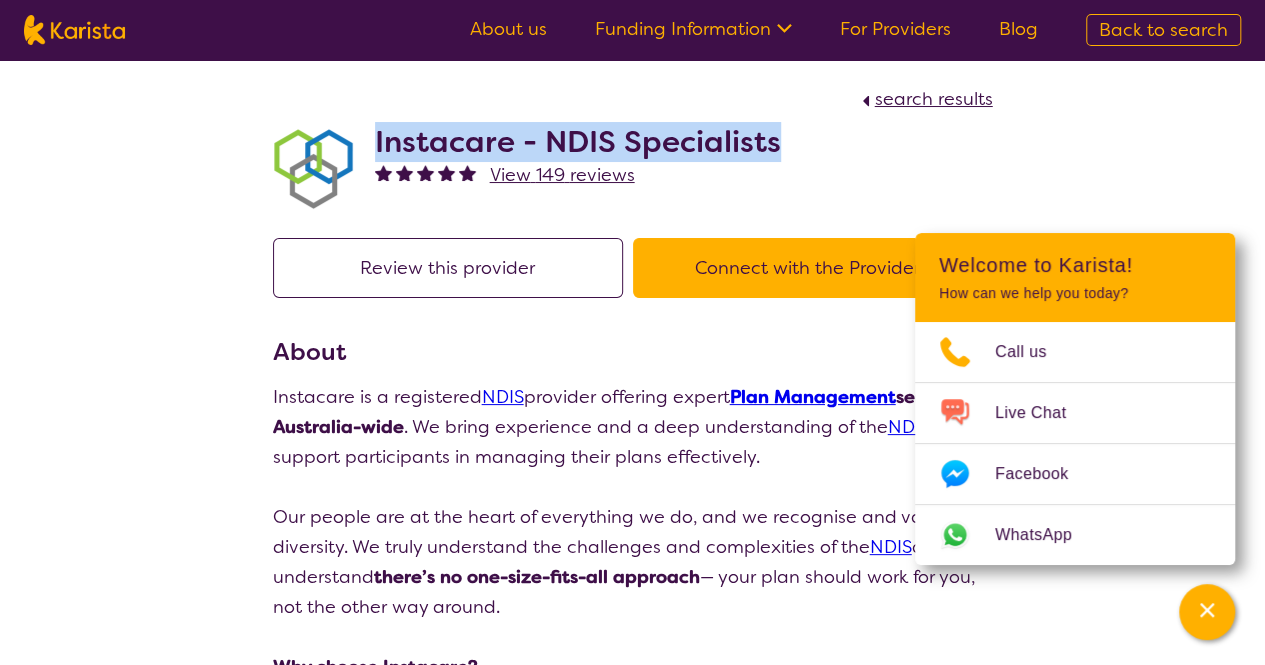 drag, startPoint x: 800, startPoint y: 144, endPoint x: 374, endPoint y: 137, distance: 426.0575 